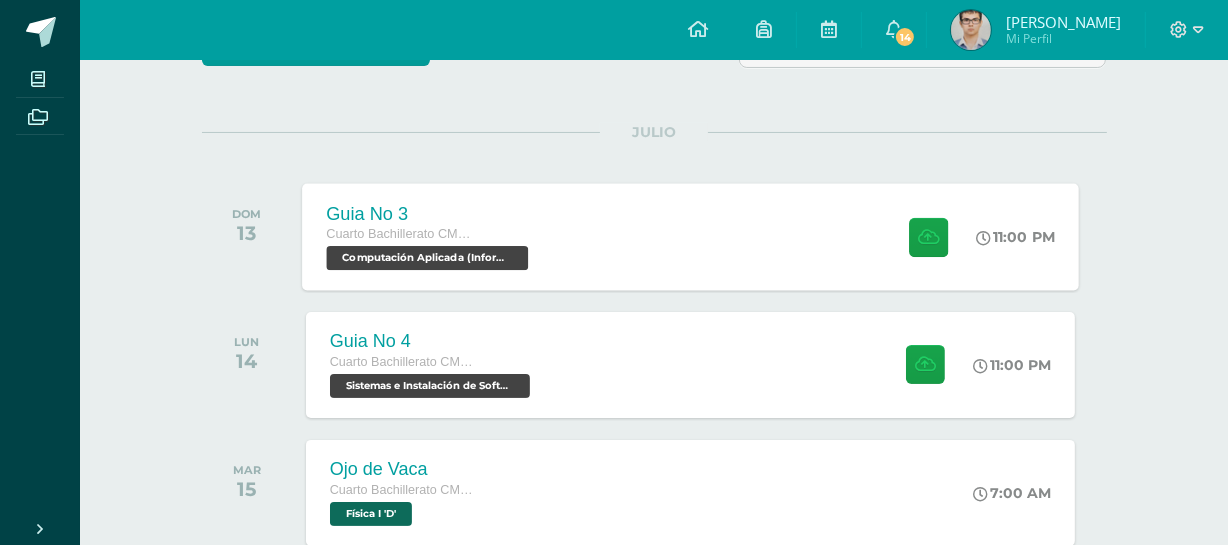 scroll, scrollTop: 242, scrollLeft: 0, axis: vertical 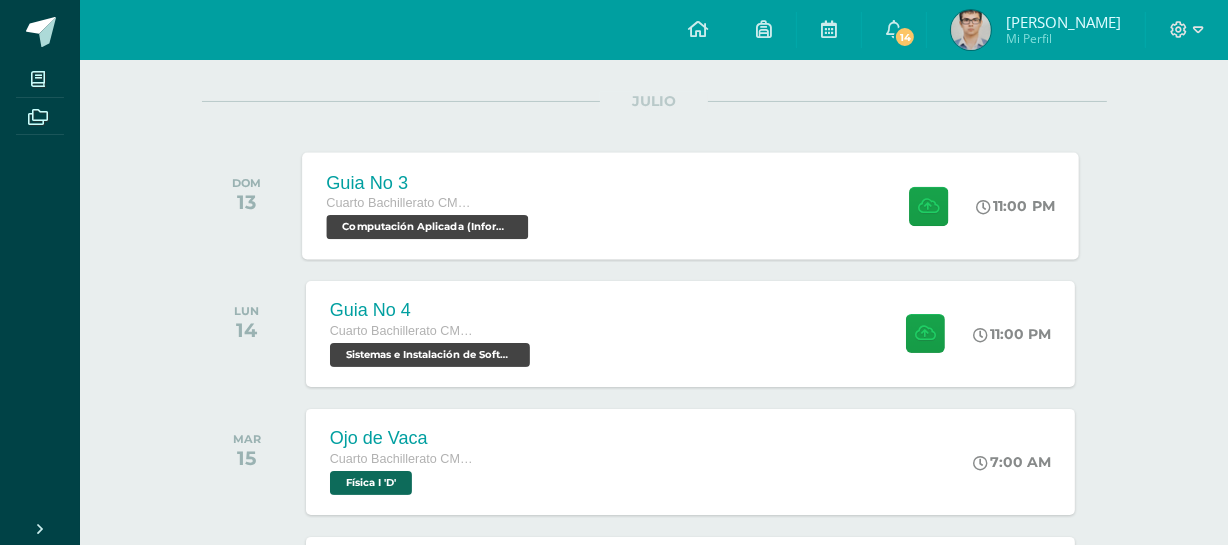 click on "Cuarto Bachillerato CMP Bachillerato en CCLL con Orientación en Computación" at bounding box center [429, 204] 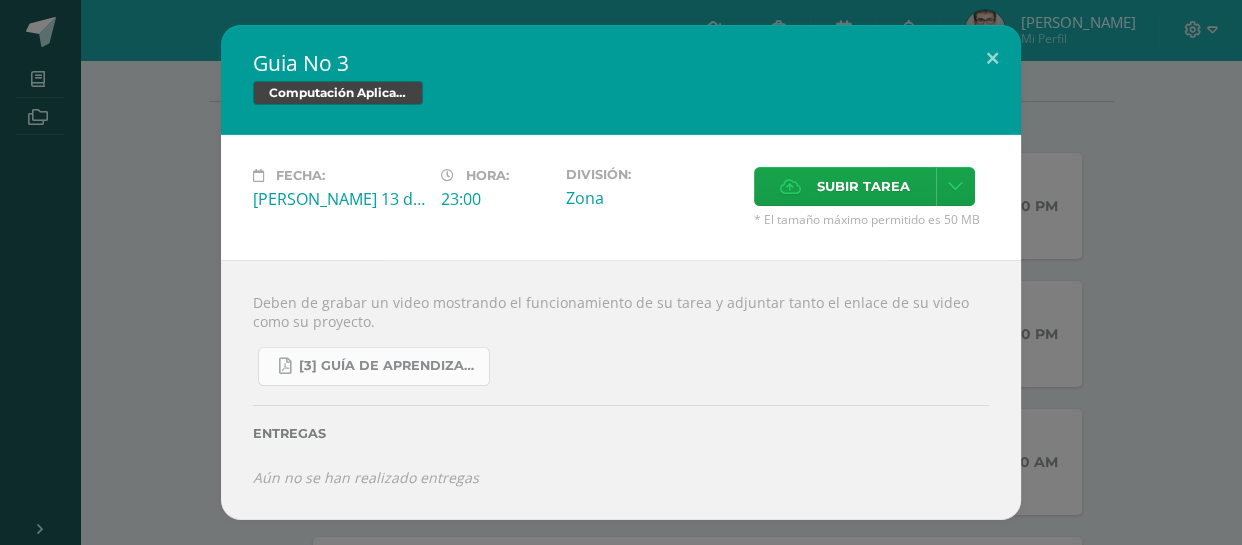 click on "[3] Guía de Aprendizaje - Computación Aplicada.pdf" at bounding box center [374, 366] 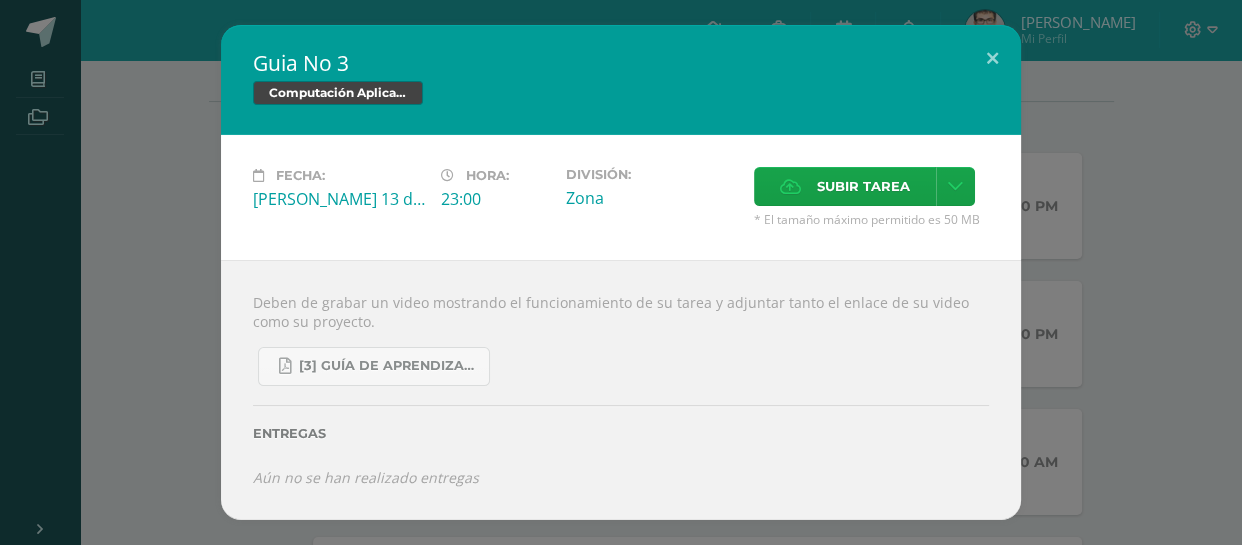 click on "Guia No 3
Computación Aplicada (Informática)
Fecha:
Domingo 13 de Julio
Hora:
23:00
División:
Cancelar" at bounding box center [621, 272] 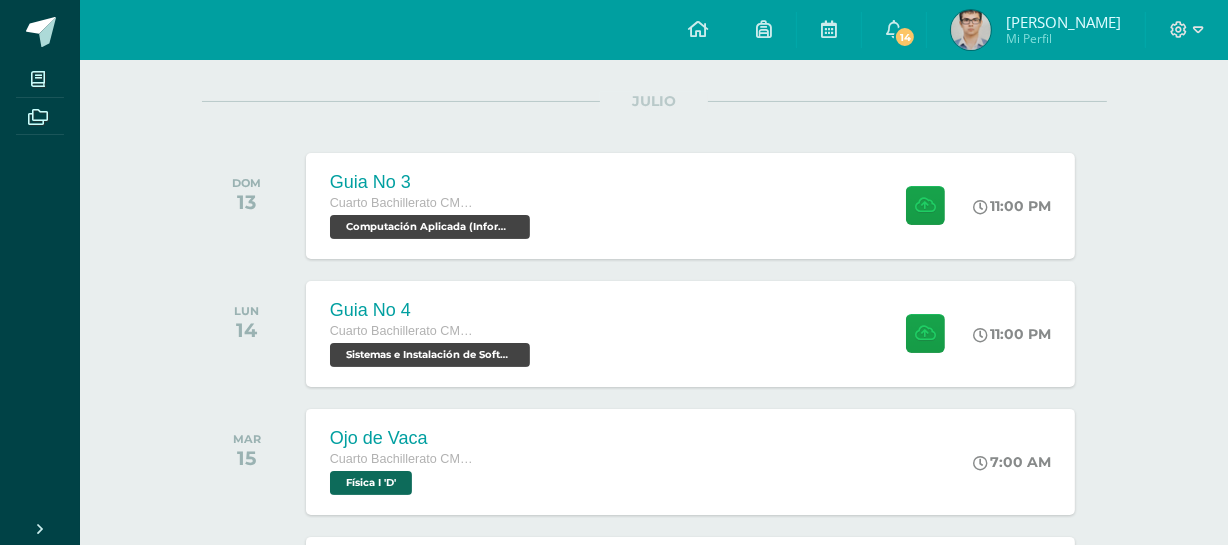 click on "Guia No 4
Cuarto Bachillerato CMP Bachillerato en CCLL con Orientación en Computación
Sistemas e Instalación de Software (Desarrollo de Software) 'D'" at bounding box center (432, 334) 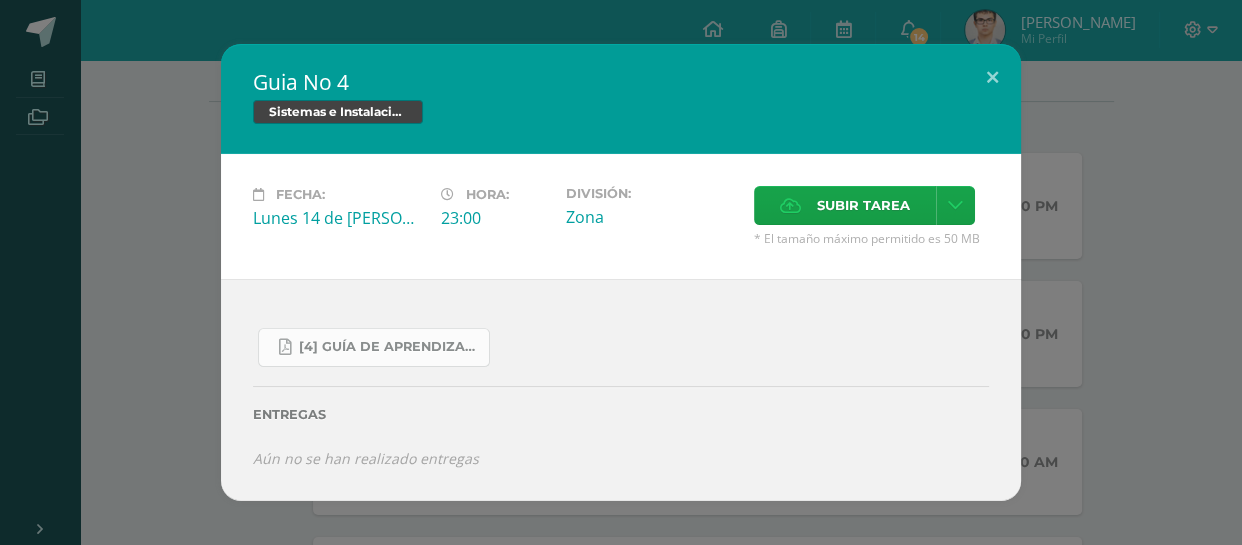click on "[4] Guía de Aprendizaje - Sistemas e Instalación de Software.pdf" at bounding box center (374, 347) 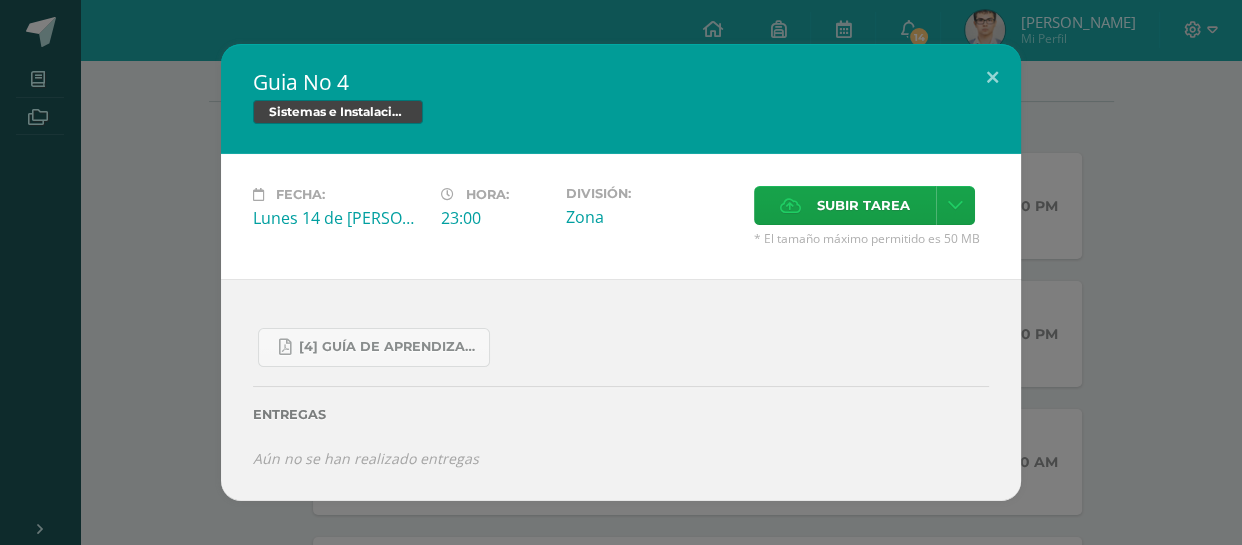 click on "Guia No 4
Sistemas e Instalación de Software (Desarrollo de Software)
Fecha:
Lunes 14 de Julio
Hora:
23:00
División:" at bounding box center [621, 272] 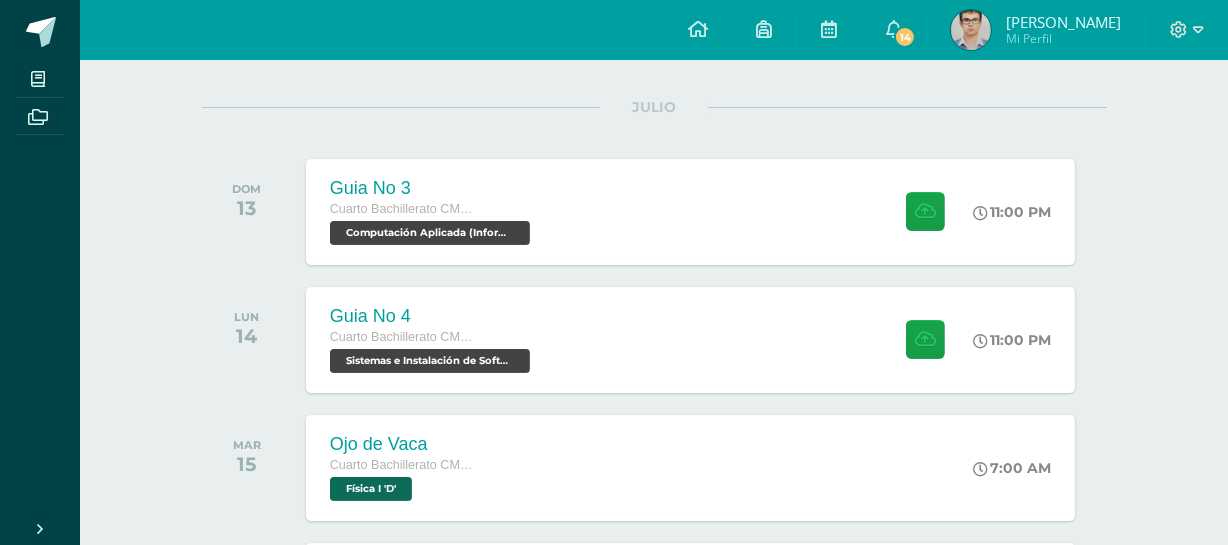 scroll, scrollTop: 66, scrollLeft: 0, axis: vertical 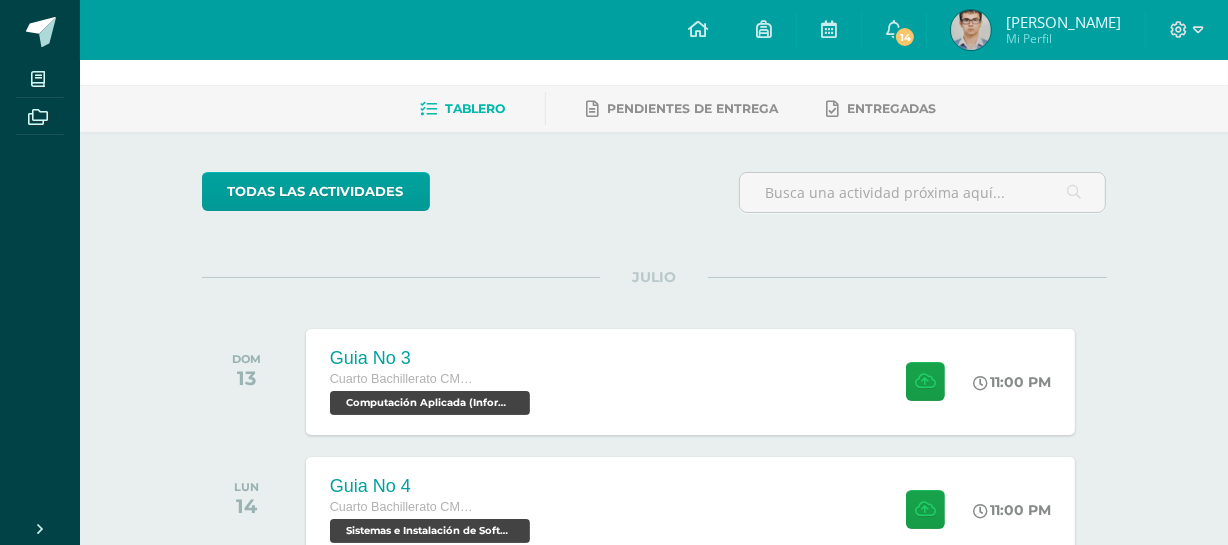 click at bounding box center [971, 30] 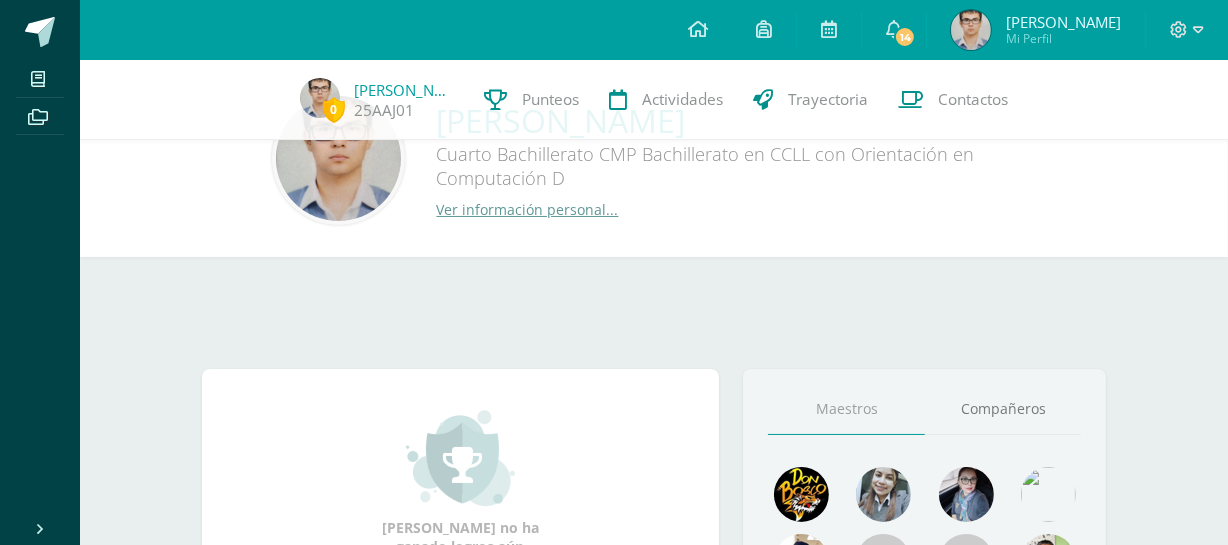 scroll, scrollTop: 272, scrollLeft: 0, axis: vertical 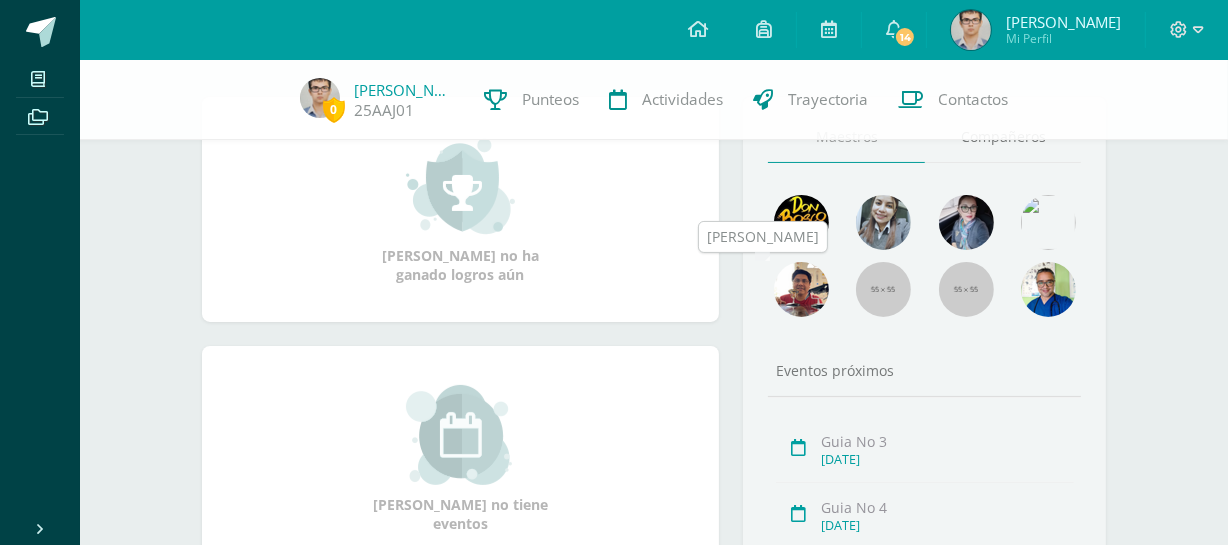 click at bounding box center (801, 289) 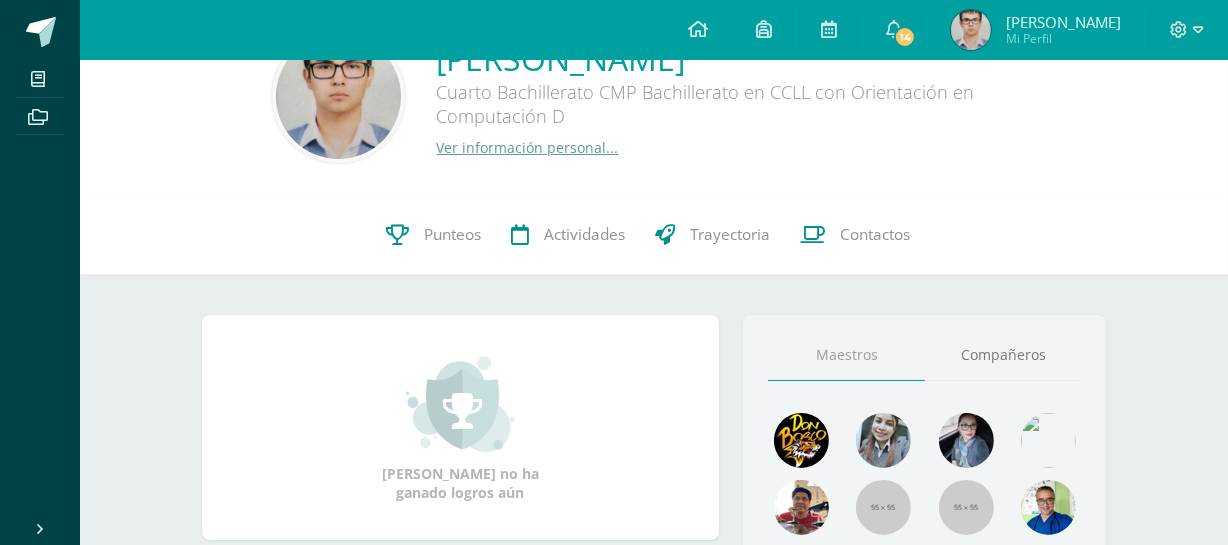 scroll, scrollTop: 32, scrollLeft: 0, axis: vertical 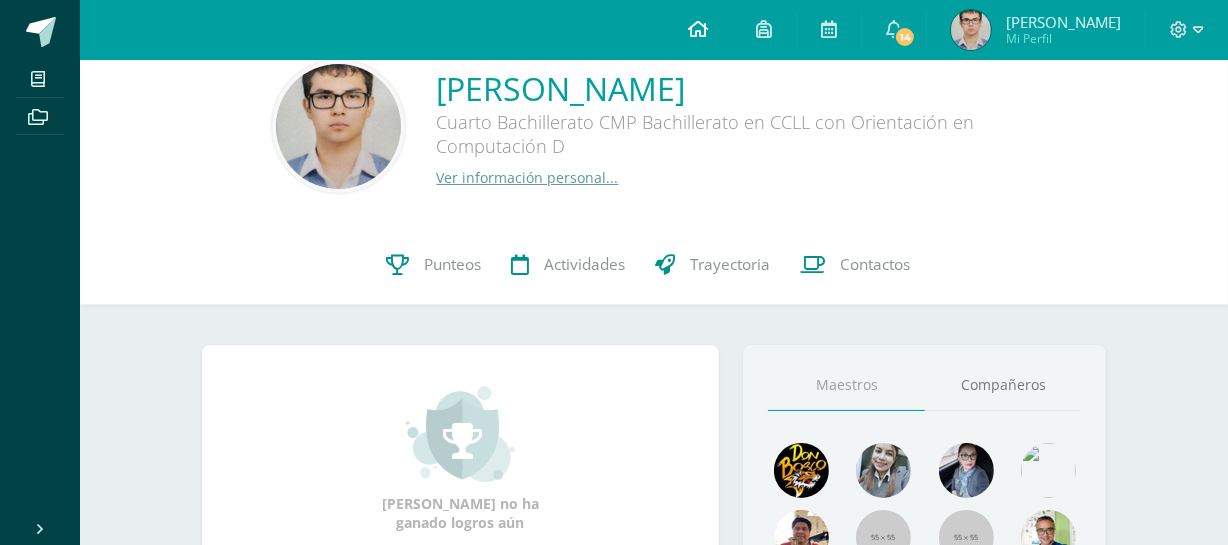 click at bounding box center (698, 30) 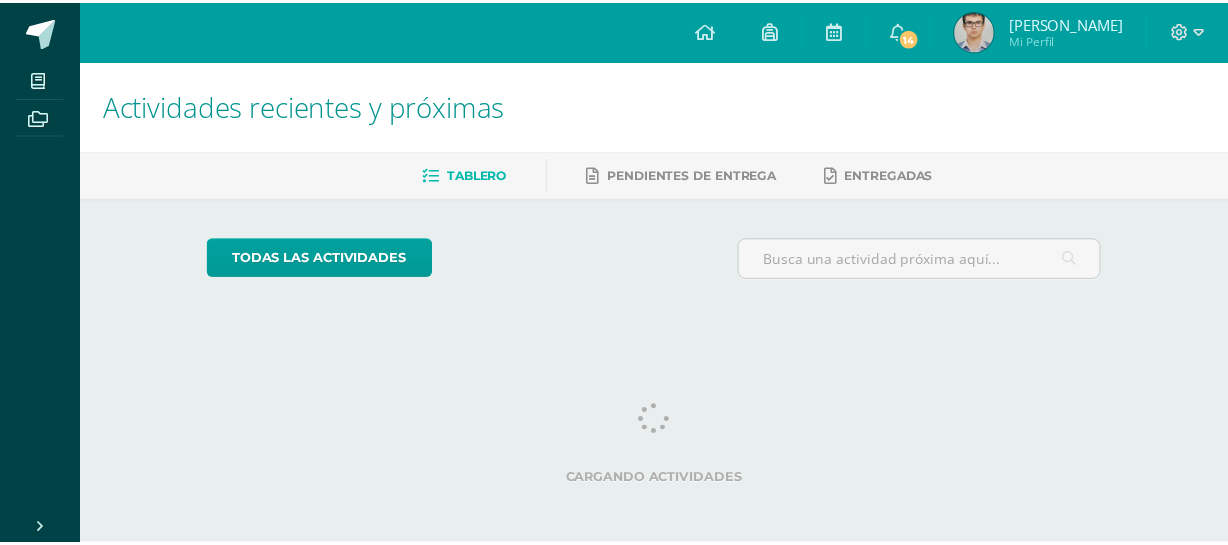scroll, scrollTop: 0, scrollLeft: 0, axis: both 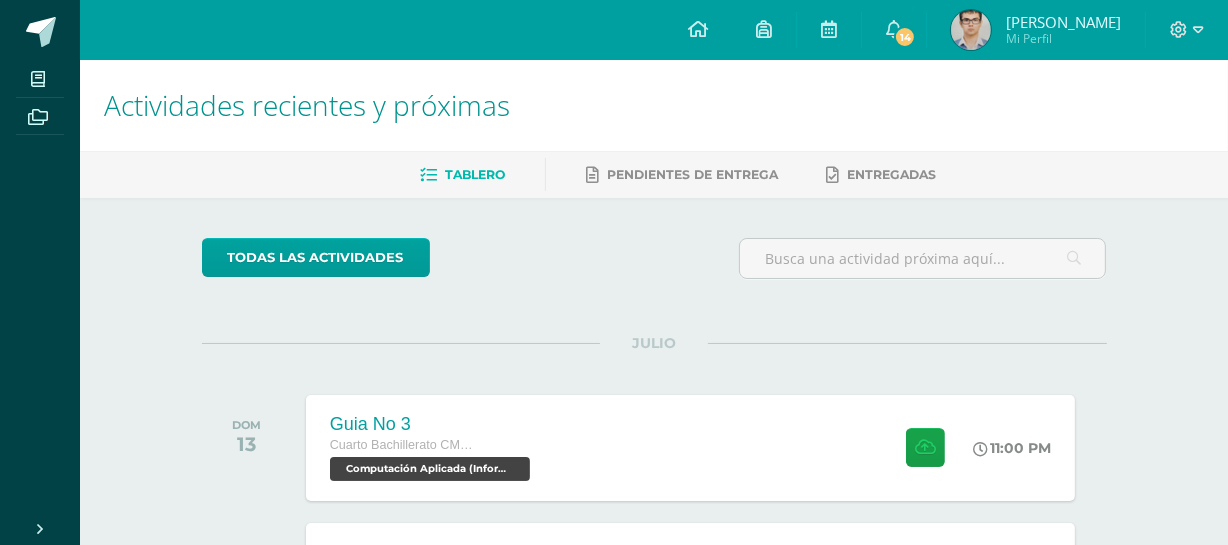 click on "[PERSON_NAME]" at bounding box center [1063, 22] 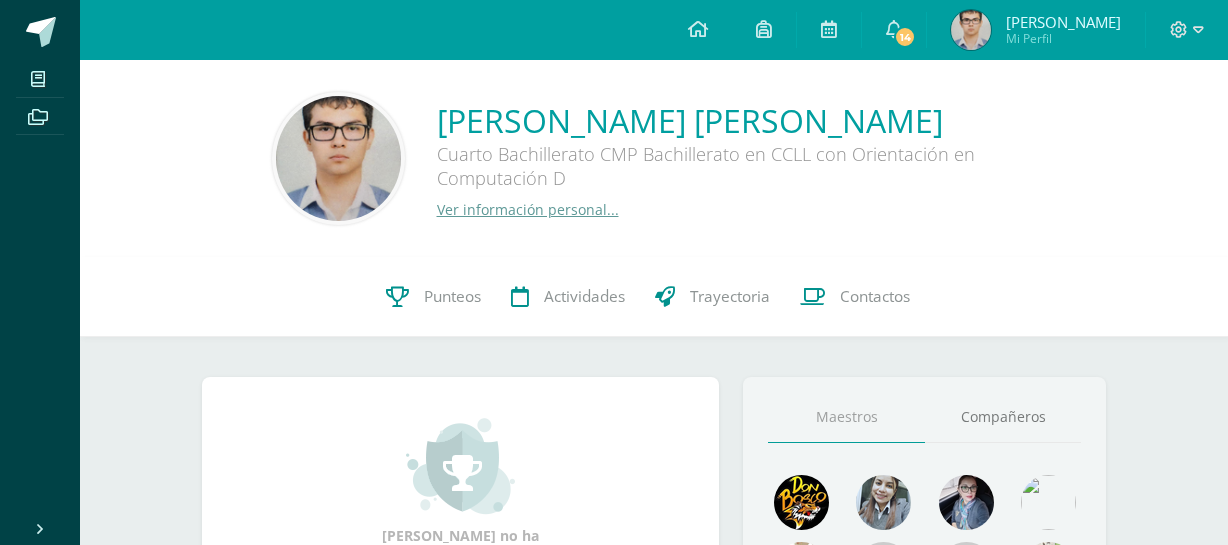 scroll, scrollTop: 0, scrollLeft: 0, axis: both 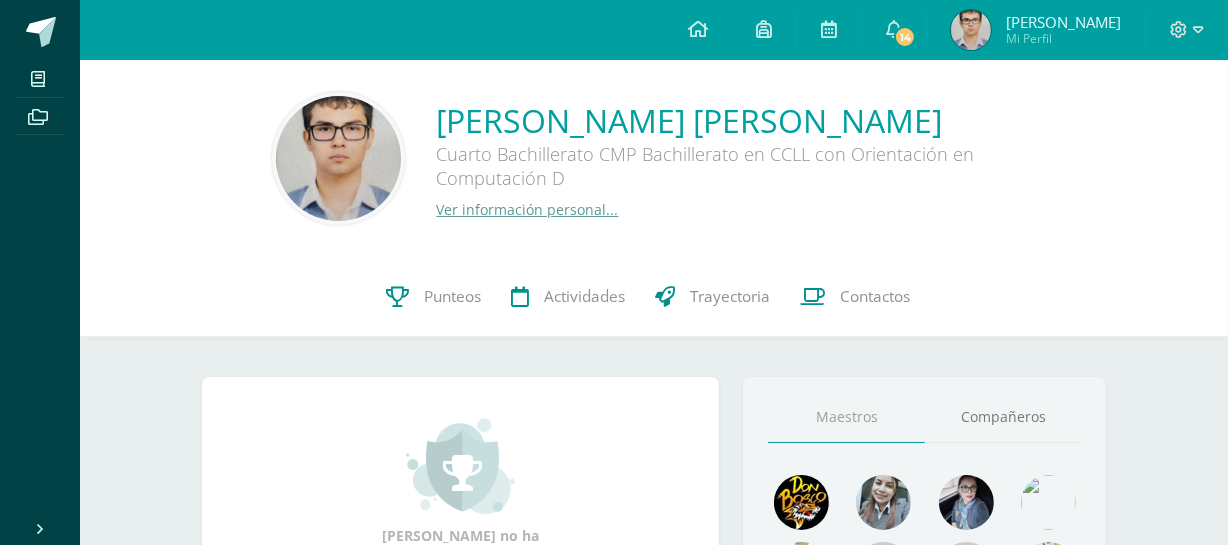 click on "Cuarto Bachillerato CMP Bachillerato en CCLL con Orientación en Computación D" at bounding box center (737, 171) 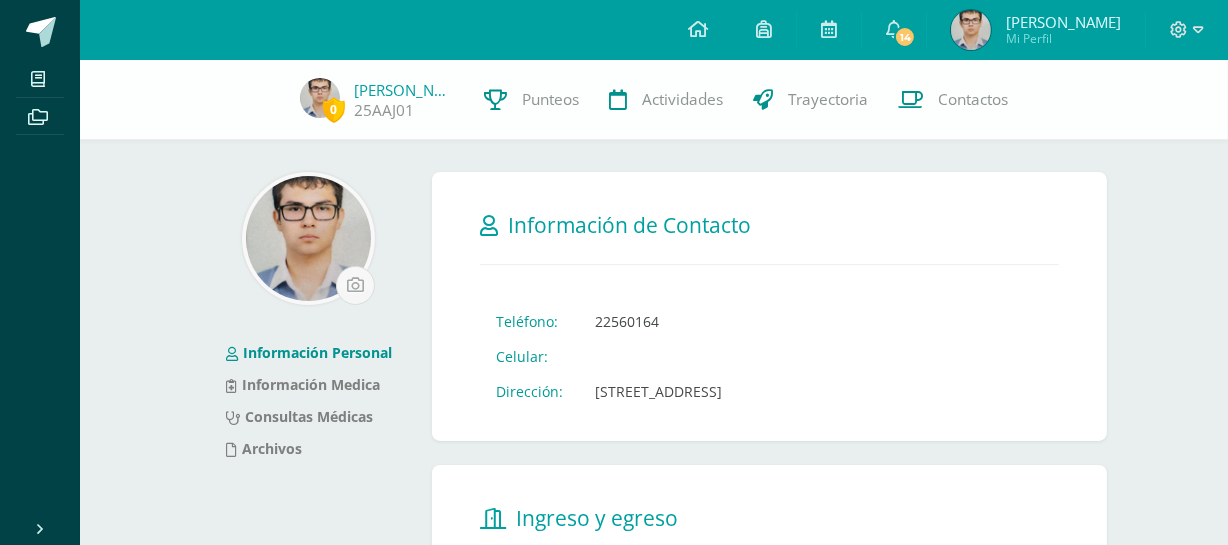 scroll, scrollTop: 30, scrollLeft: 0, axis: vertical 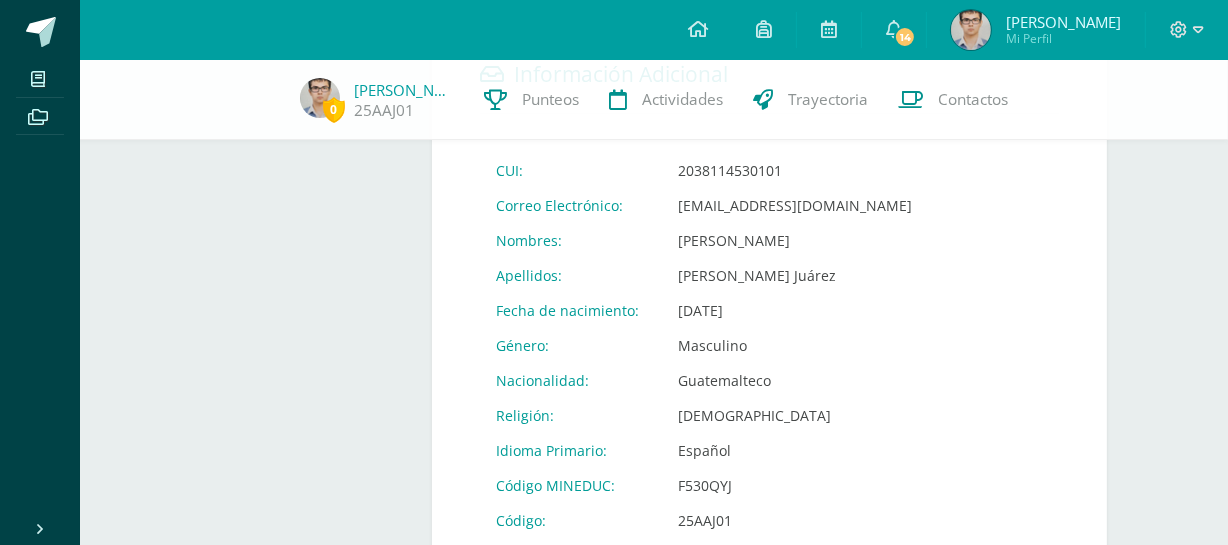drag, startPoint x: 1221, startPoint y: 333, endPoint x: 1230, endPoint y: 350, distance: 19.235384 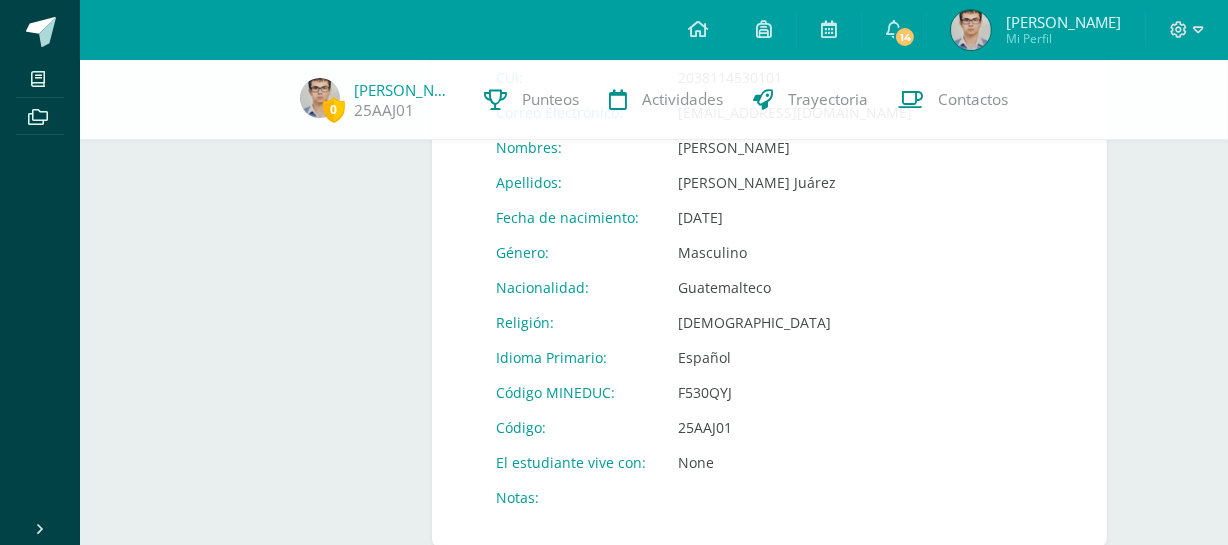 scroll, scrollTop: 0, scrollLeft: 0, axis: both 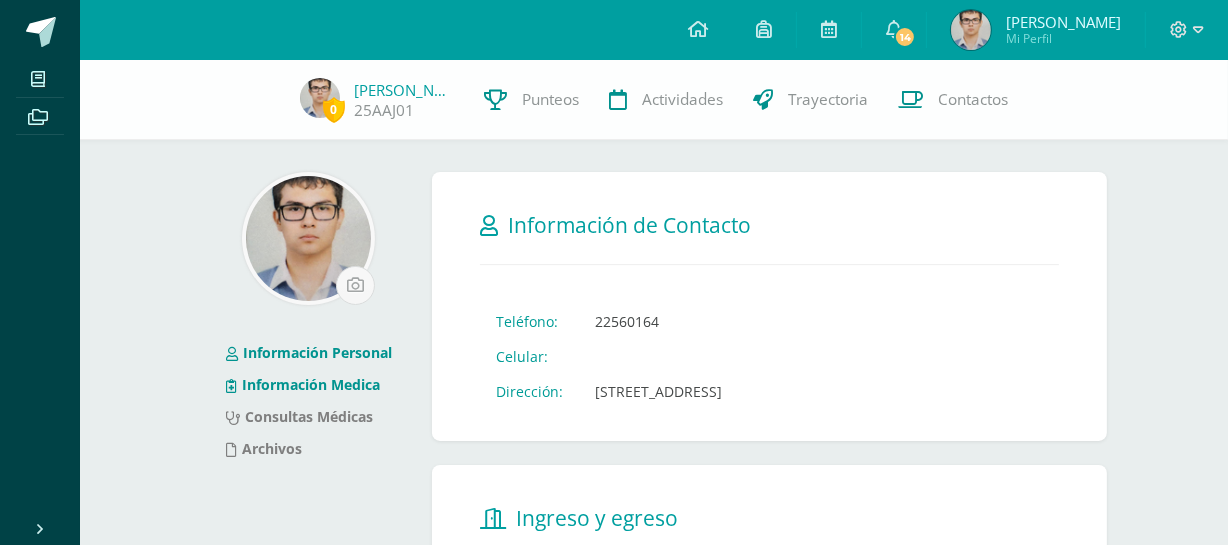 click on "Información Medica" at bounding box center (303, 384) 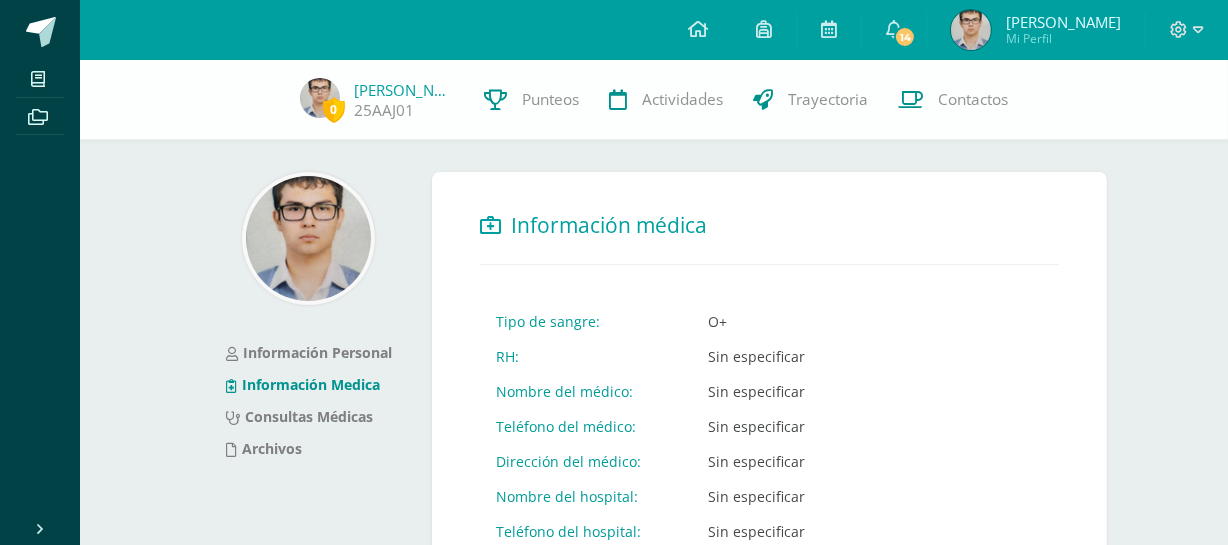 scroll, scrollTop: 60, scrollLeft: 0, axis: vertical 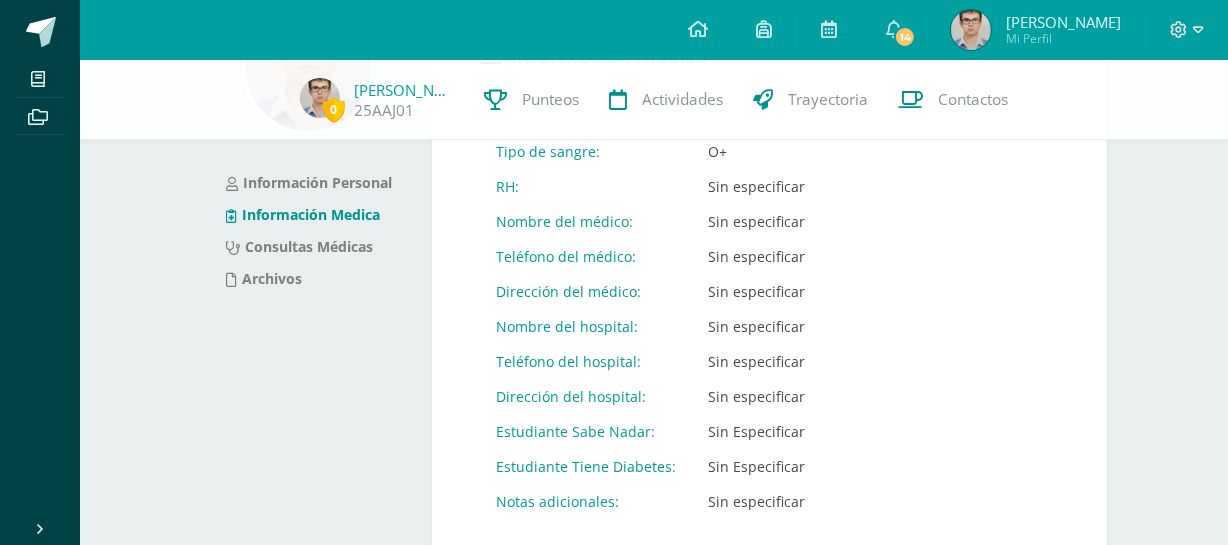 click on "O+" at bounding box center (756, 151) 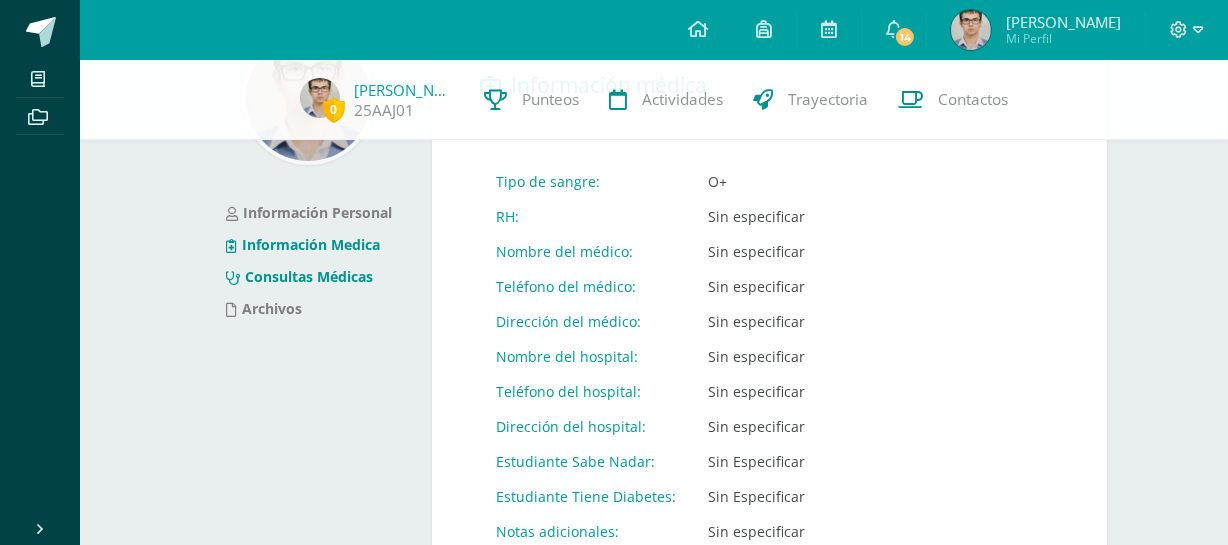 click on "Consultas Médicas" at bounding box center (299, 276) 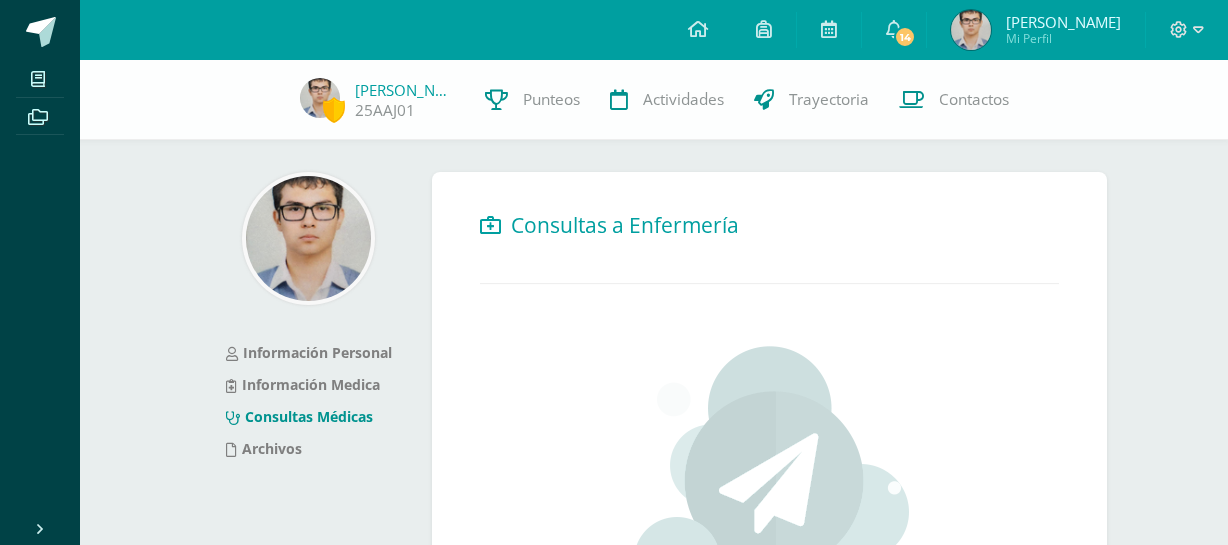 scroll, scrollTop: 0, scrollLeft: 0, axis: both 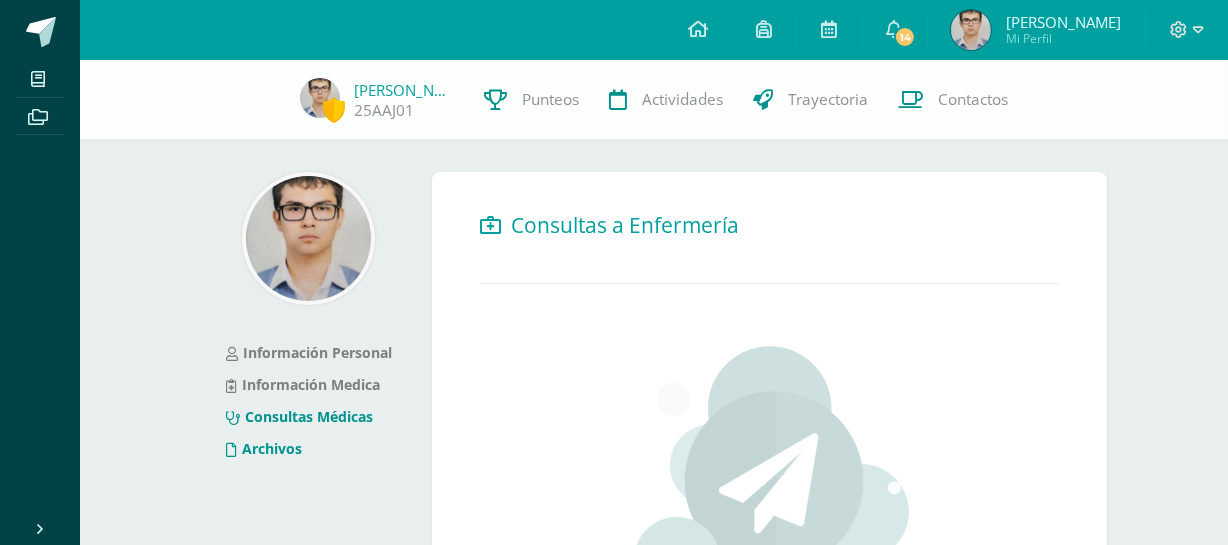click on "Archivos" at bounding box center (264, 448) 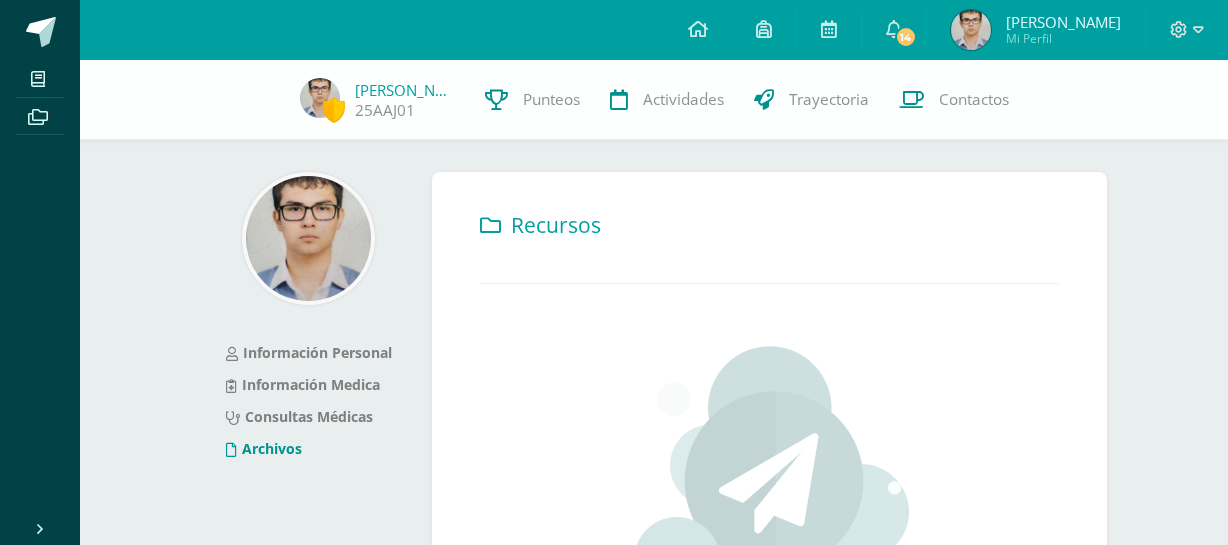 scroll, scrollTop: 0, scrollLeft: 0, axis: both 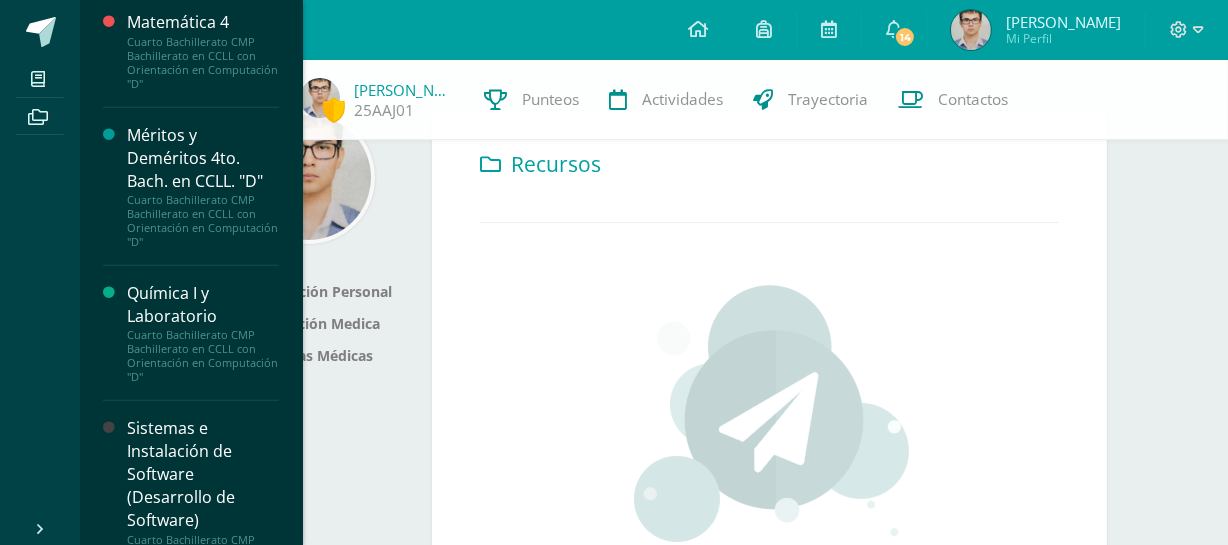click on "Méritos y Deméritos 4to. Bach. en CCLL. "D"" at bounding box center (203, 158) 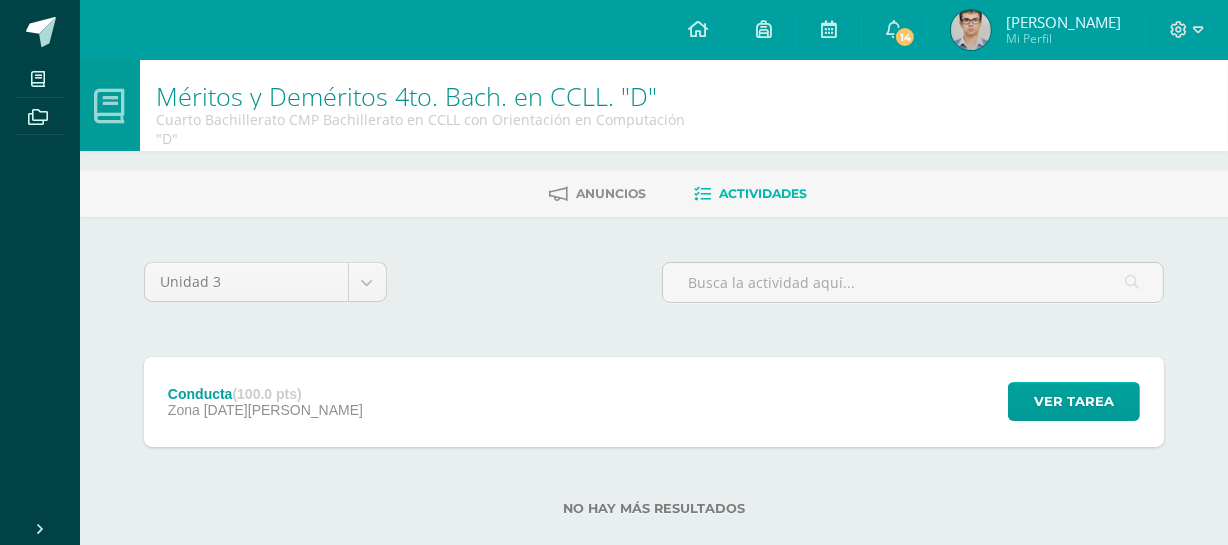 scroll, scrollTop: 35, scrollLeft: 0, axis: vertical 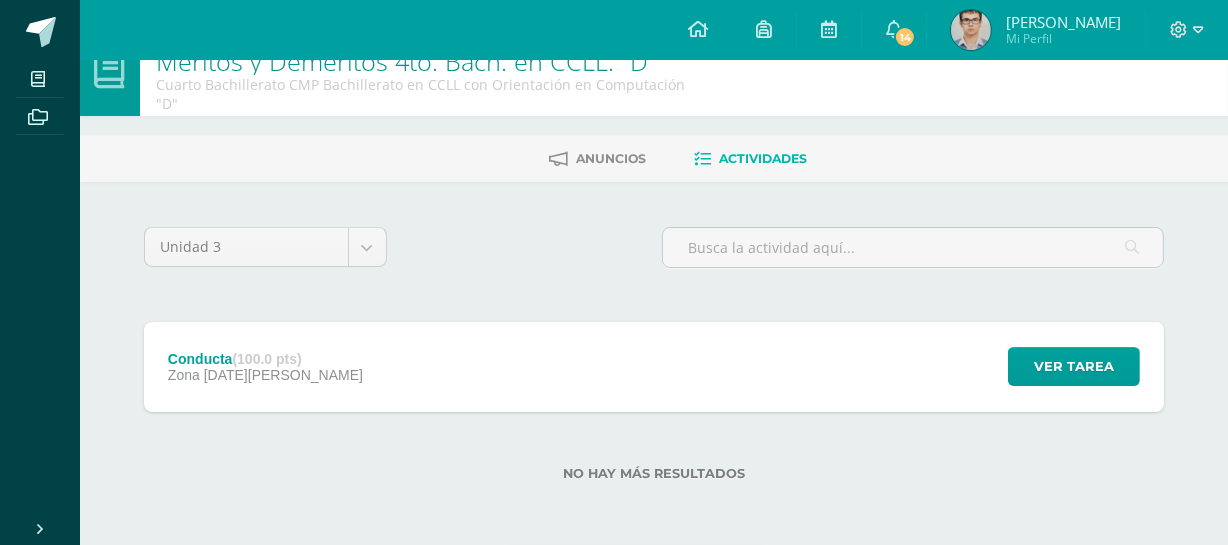 click on "Conducta  (100.0 pts)
Zona
[DATE][PERSON_NAME]
Ver tarea
Conducta
Méritos y Deméritos 4to. [PERSON_NAME]. en CCLL. "D"
Cargando contenido" at bounding box center (654, 367) 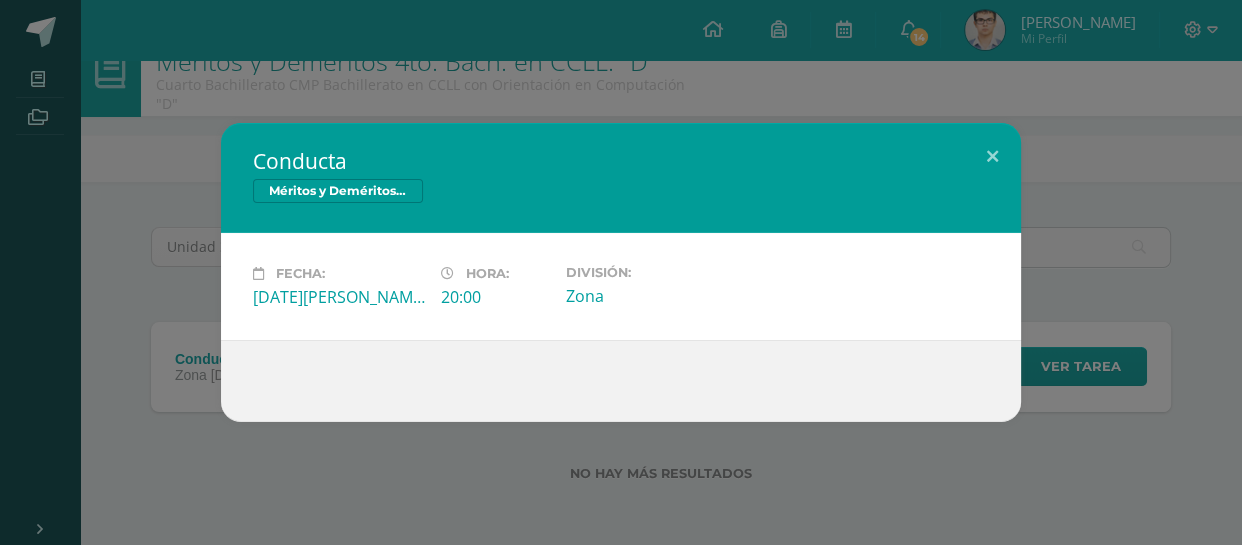 click on "Conducta
Méritos y Deméritos 4to. Bach. en CCLL. "D"
Fecha:
Viernes 08 de Agosto
Hora:
20:00
División:" at bounding box center (621, 272) 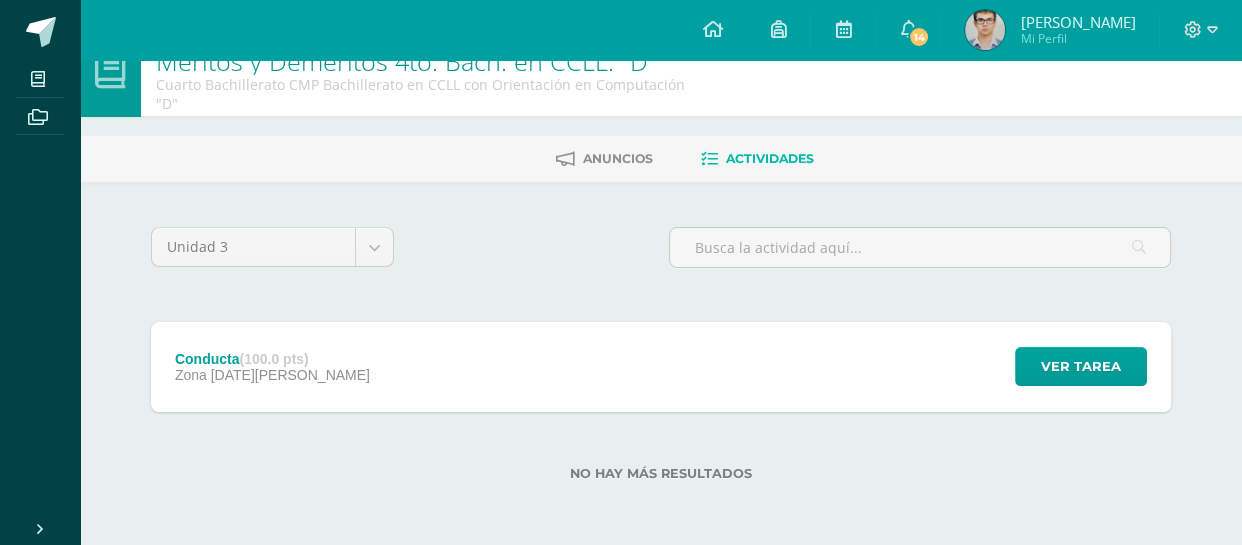 click on "Conducta
Méritos y Deméritos 4to. Bach. en CCLL. "D"
Fecha:
Viernes 08 de Agosto
Hora:
20:00
División:" at bounding box center [621, 255] 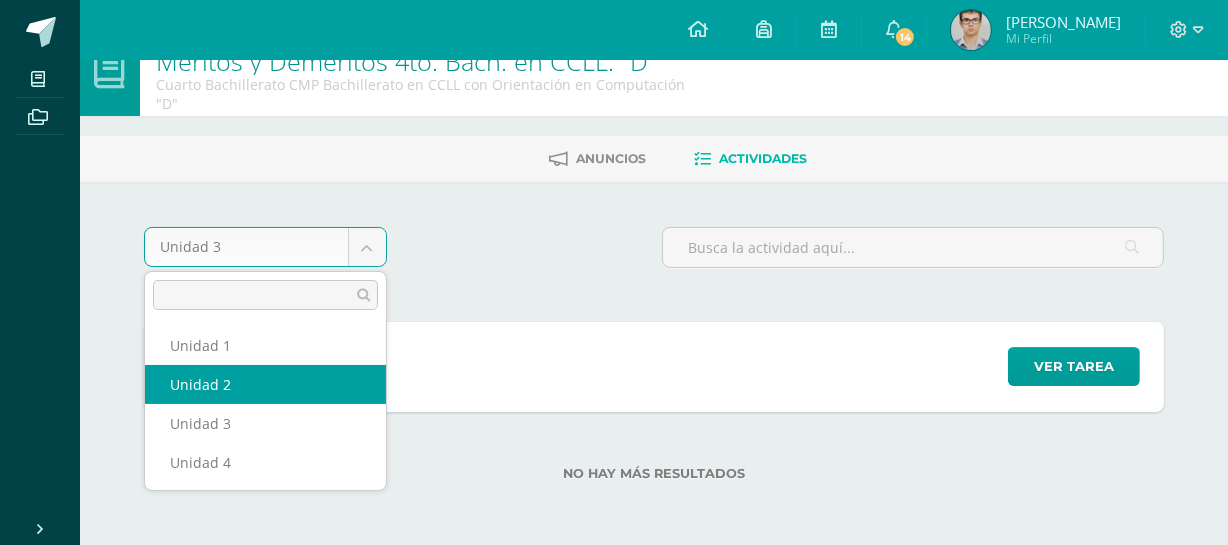 select on "Unidad 2" 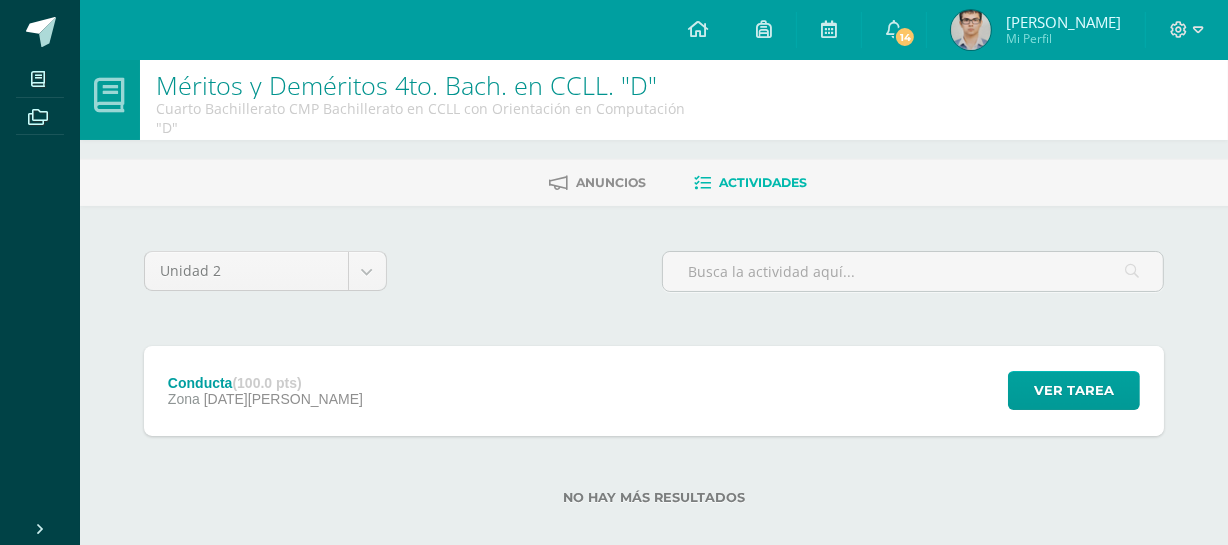 scroll, scrollTop: 35, scrollLeft: 0, axis: vertical 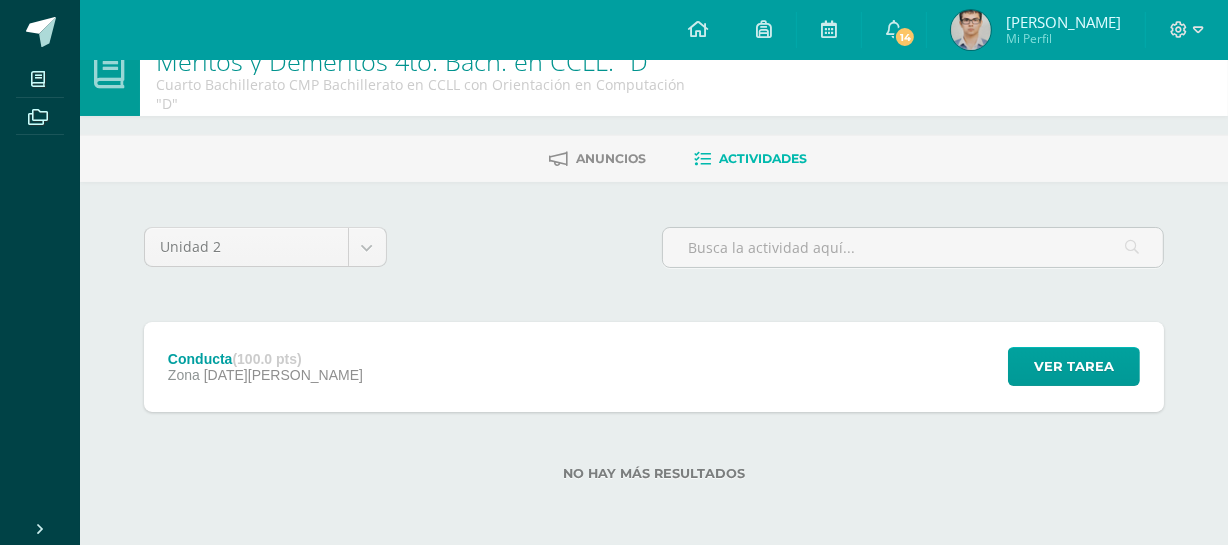 click on "Conducta  (100.0 pts)
Zona
30 de Mayo" at bounding box center (265, 367) 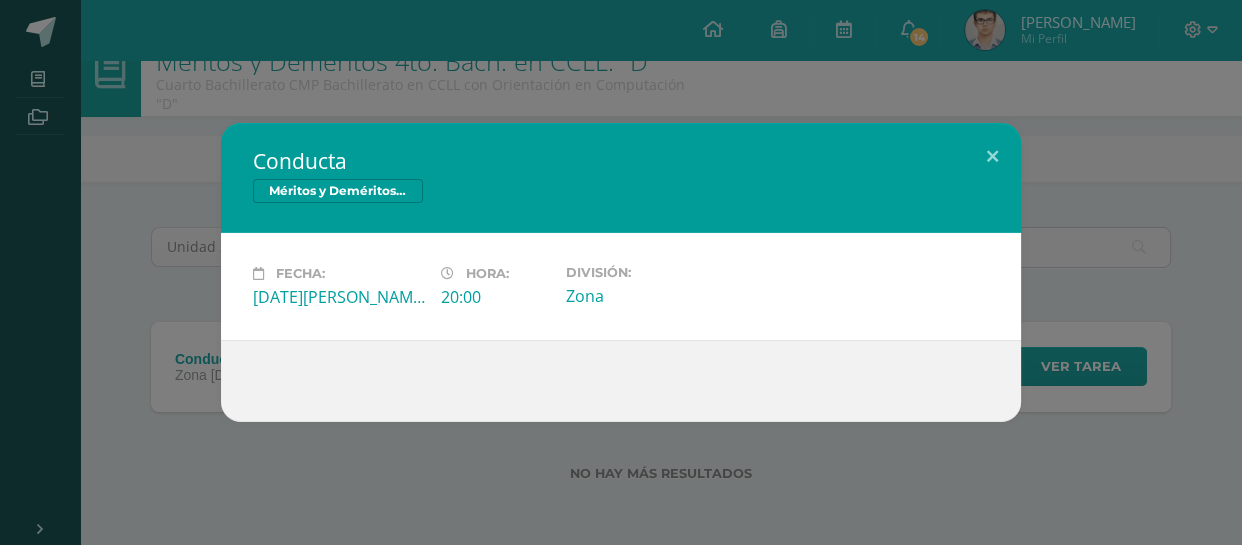 click on "Conducta
Méritos y Deméritos 4to. Bach. en CCLL. "D"
Fecha:
Viernes 30 de Mayo
Hora:
20:00
División:" at bounding box center (621, 272) 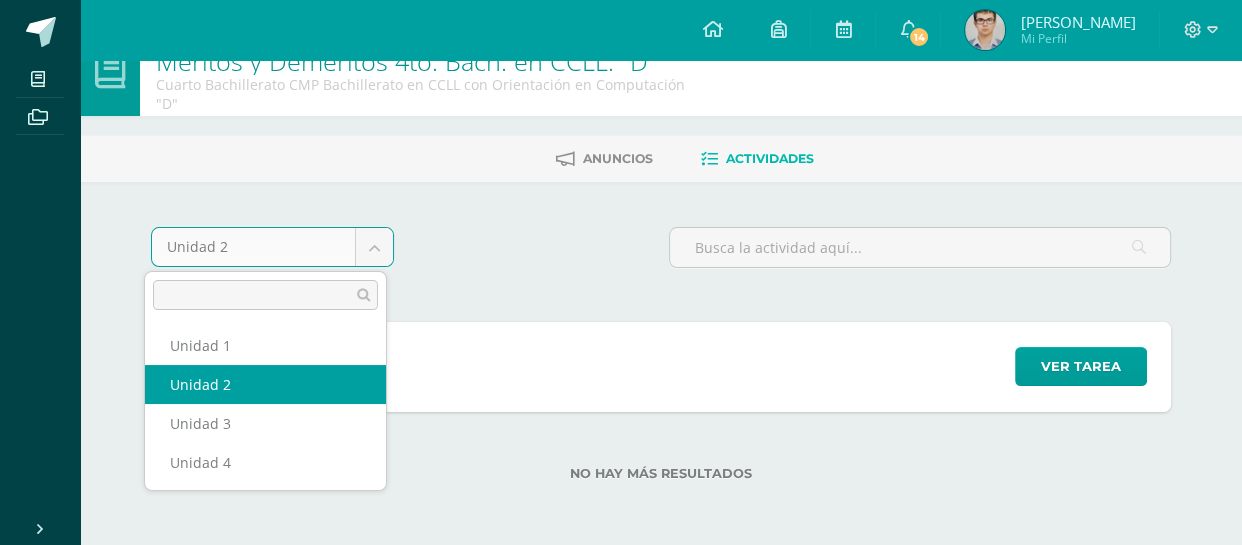 click on "Mis cursos Archivos Cerrar panel
Biblia
Cuarto Bachillerato CMP
Bachillerato en CCLL con Orientación en Computación
"D"
Biología I y Laboratorio
Cuarto Bachillerato CMP
Bachillerato en CCLL con Orientación en Computación
"D"
Ciencias Sociales y Formación Ciudadana 4
Cuarto Bachillerato CMP
Bachillerato en CCLL con Orientación en Computación
"D"
Computación Aplicada (Informática)
Comunicación y Lenguaje L3 Inglés
Contabilidad General
Mi Perfil 14 14" at bounding box center [621, 255] 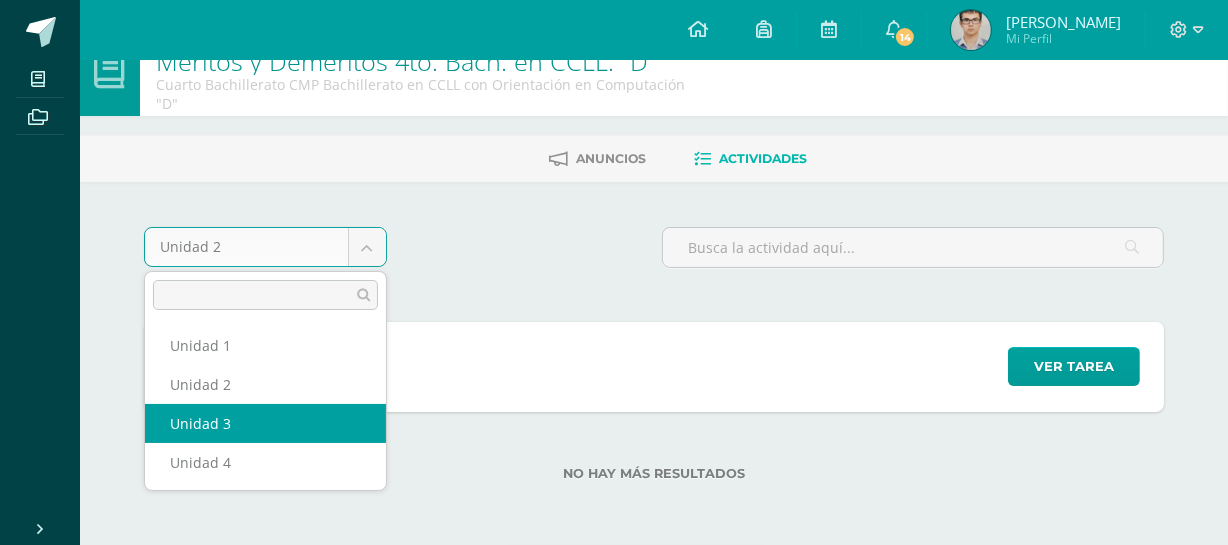 select on "Unidad 3" 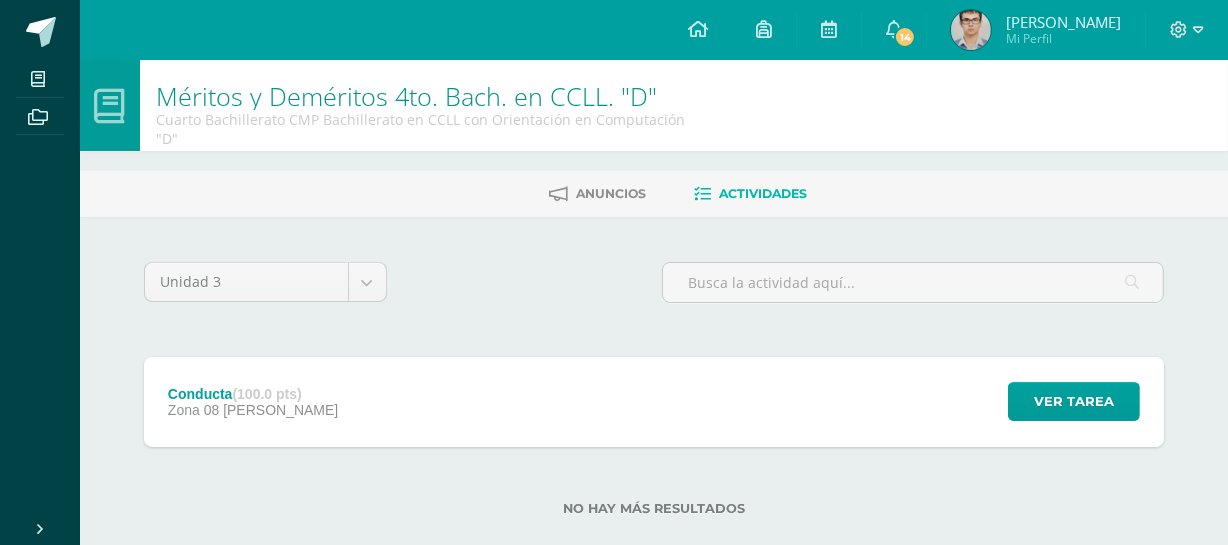 scroll, scrollTop: 35, scrollLeft: 0, axis: vertical 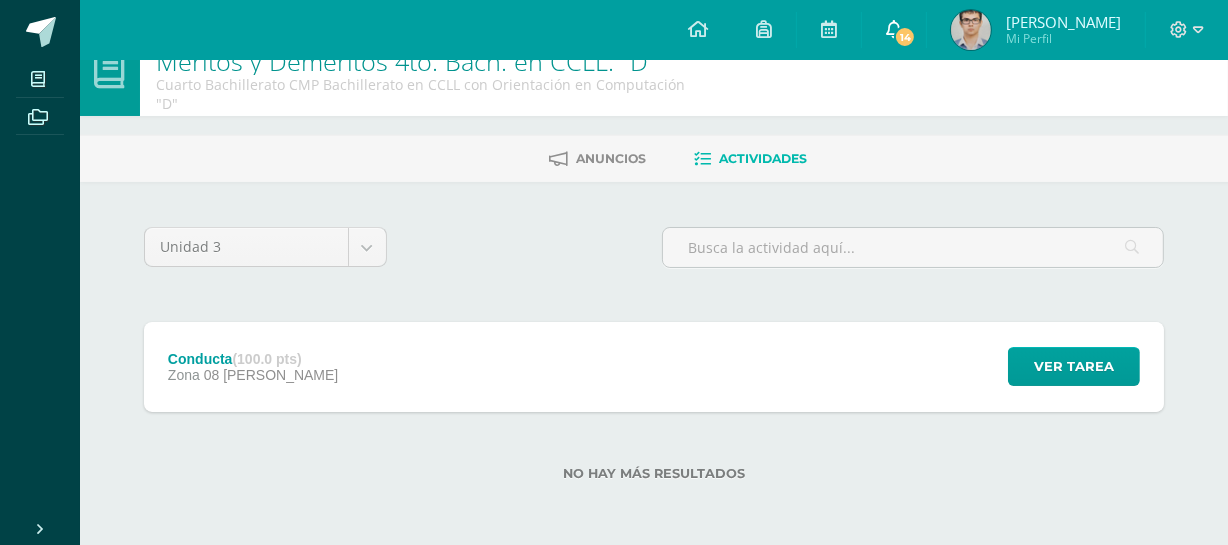 click on "14" at bounding box center [894, 30] 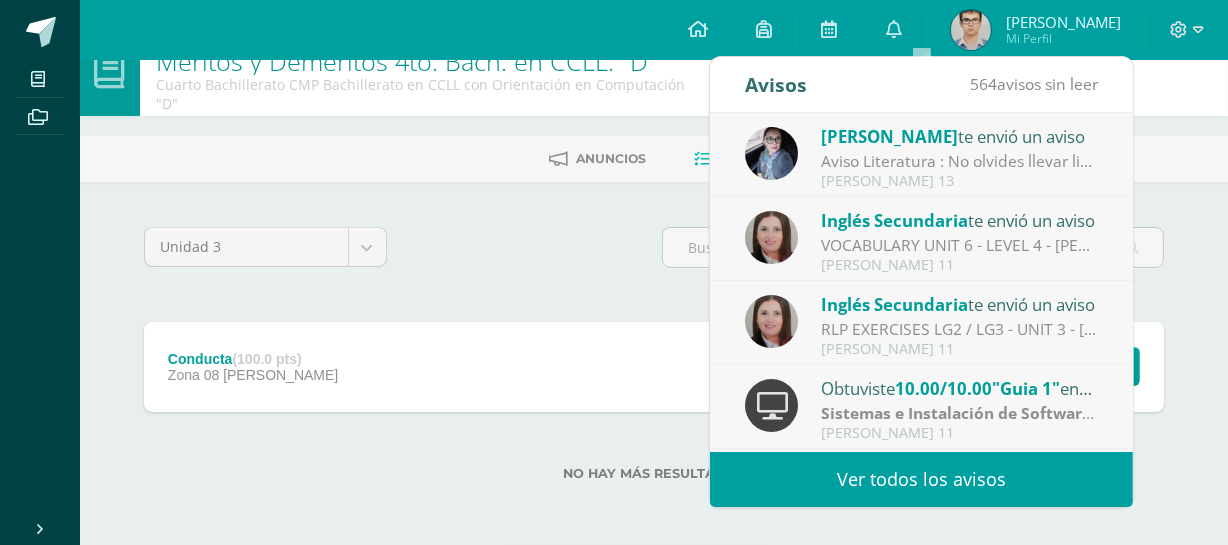 click on "[PERSON_NAME] 13" at bounding box center (960, 181) 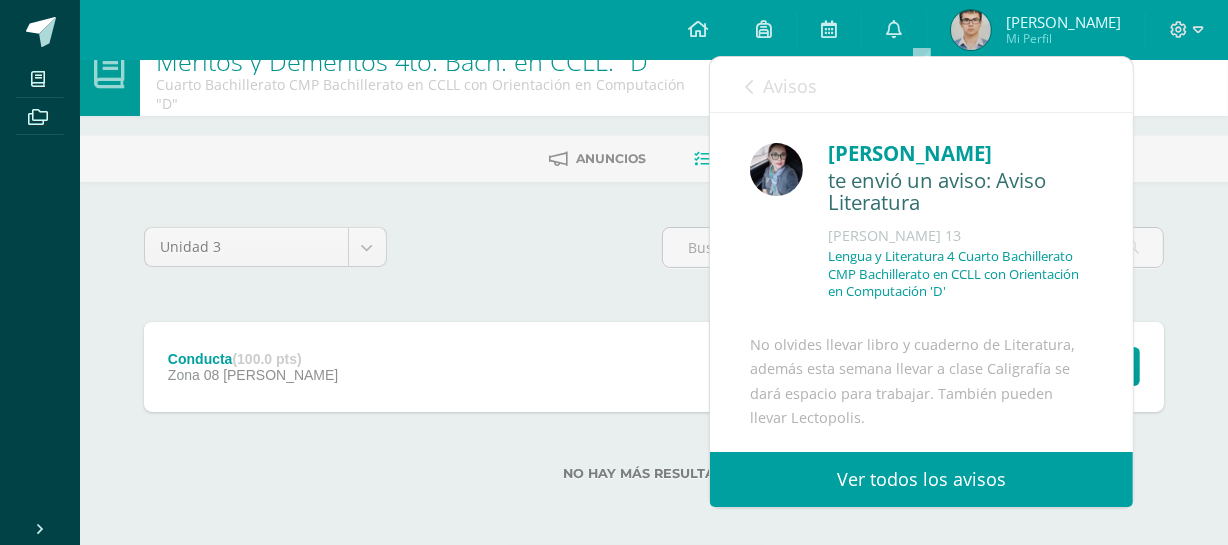 scroll, scrollTop: 120, scrollLeft: 0, axis: vertical 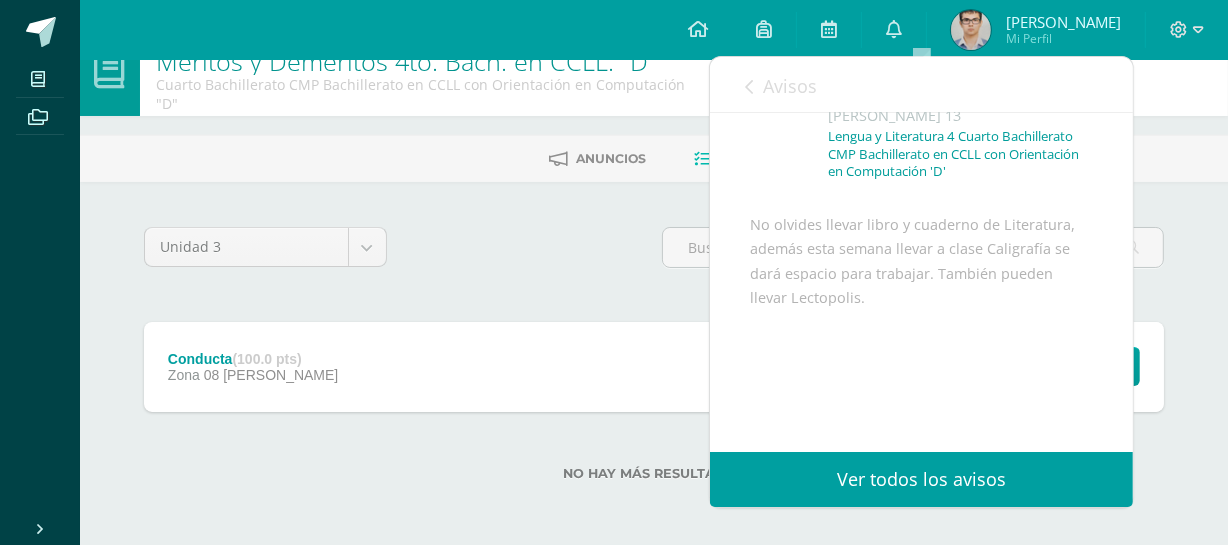 click on "Avisos" at bounding box center (781, 85) 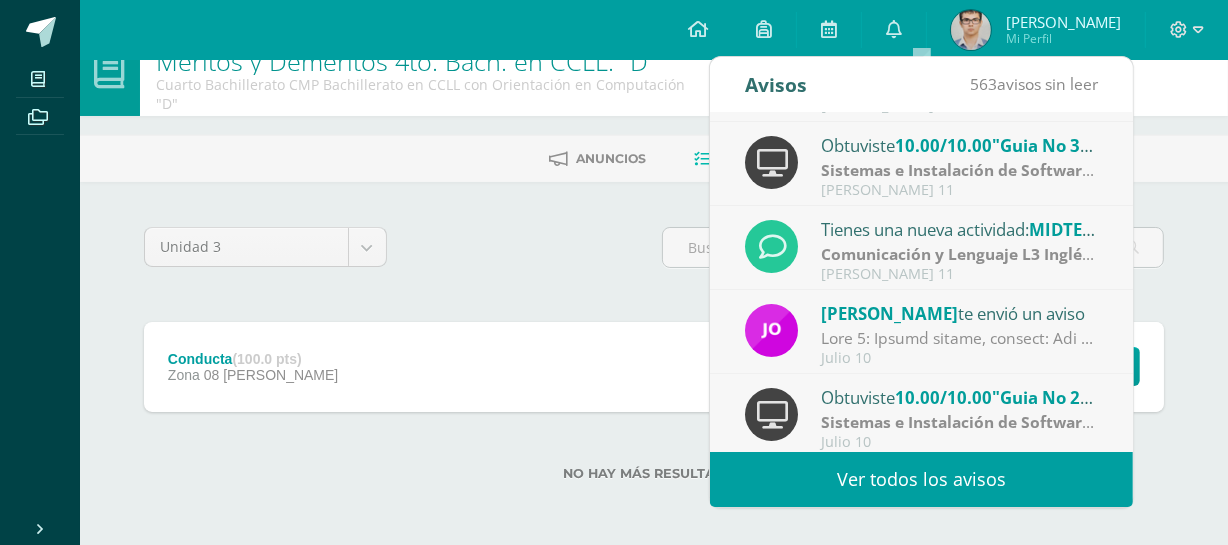 scroll, scrollTop: 332, scrollLeft: 0, axis: vertical 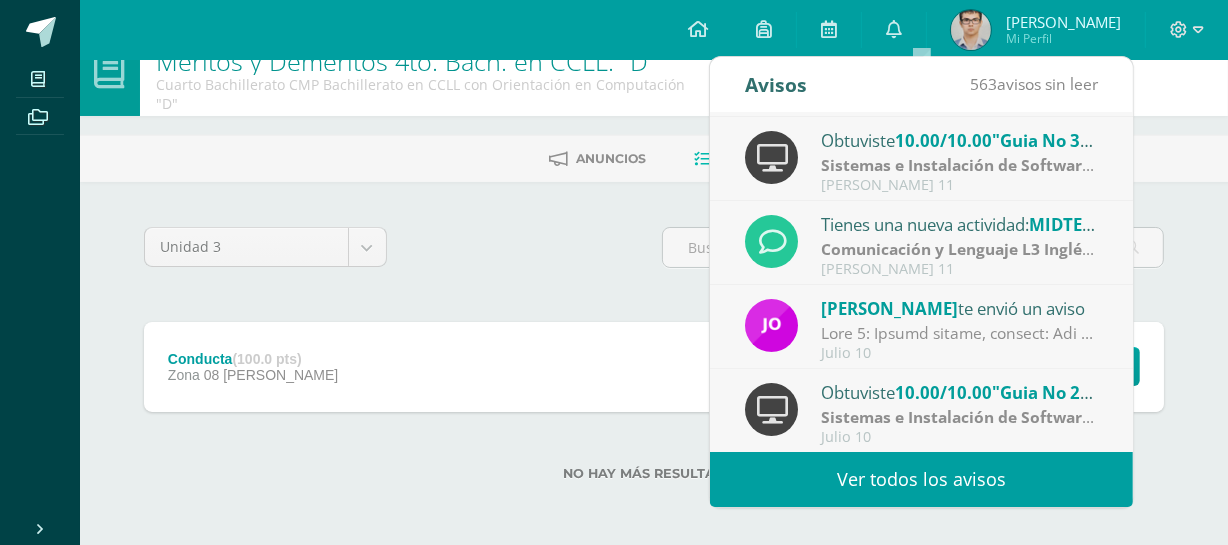 click on "Ver todos los avisos" at bounding box center (921, 479) 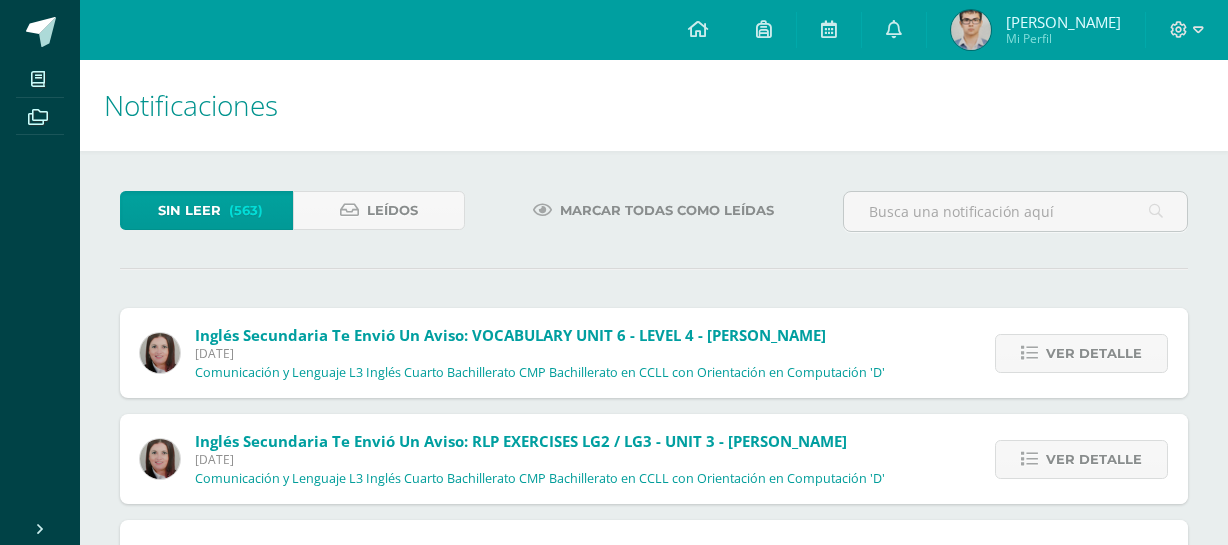 scroll, scrollTop: 0, scrollLeft: 0, axis: both 